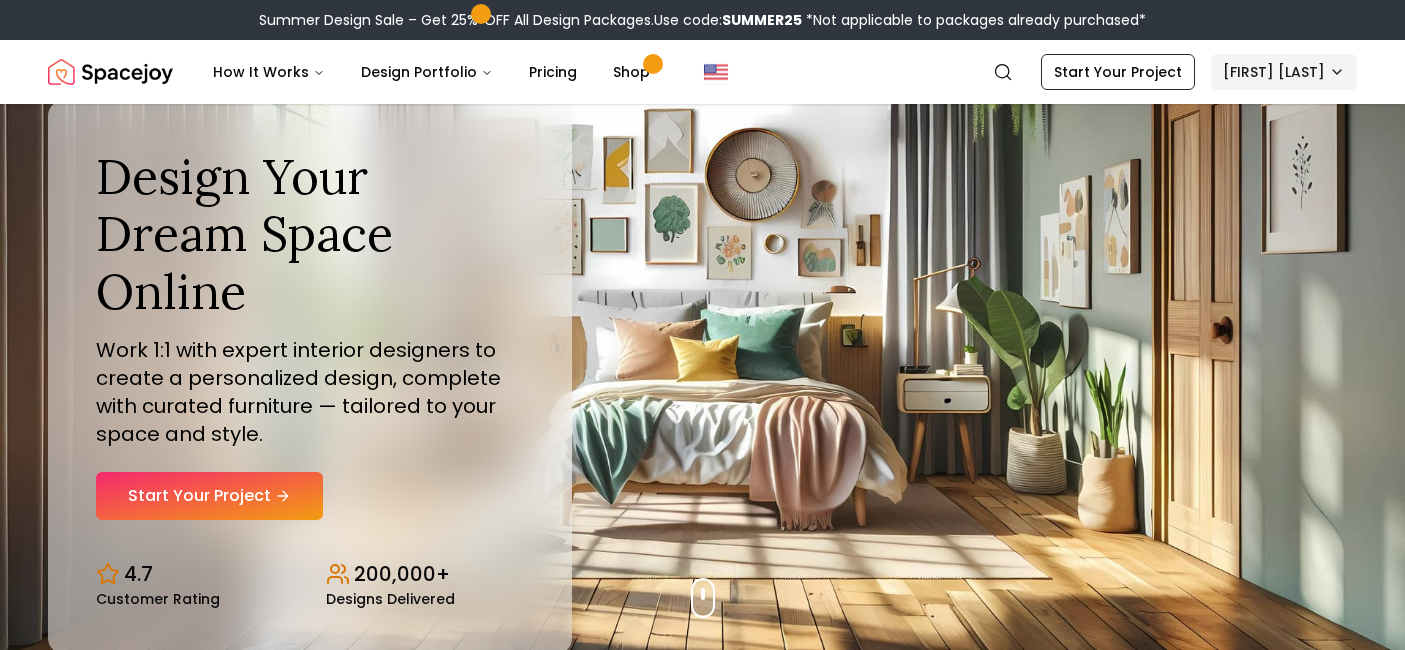 scroll, scrollTop: 0, scrollLeft: 0, axis: both 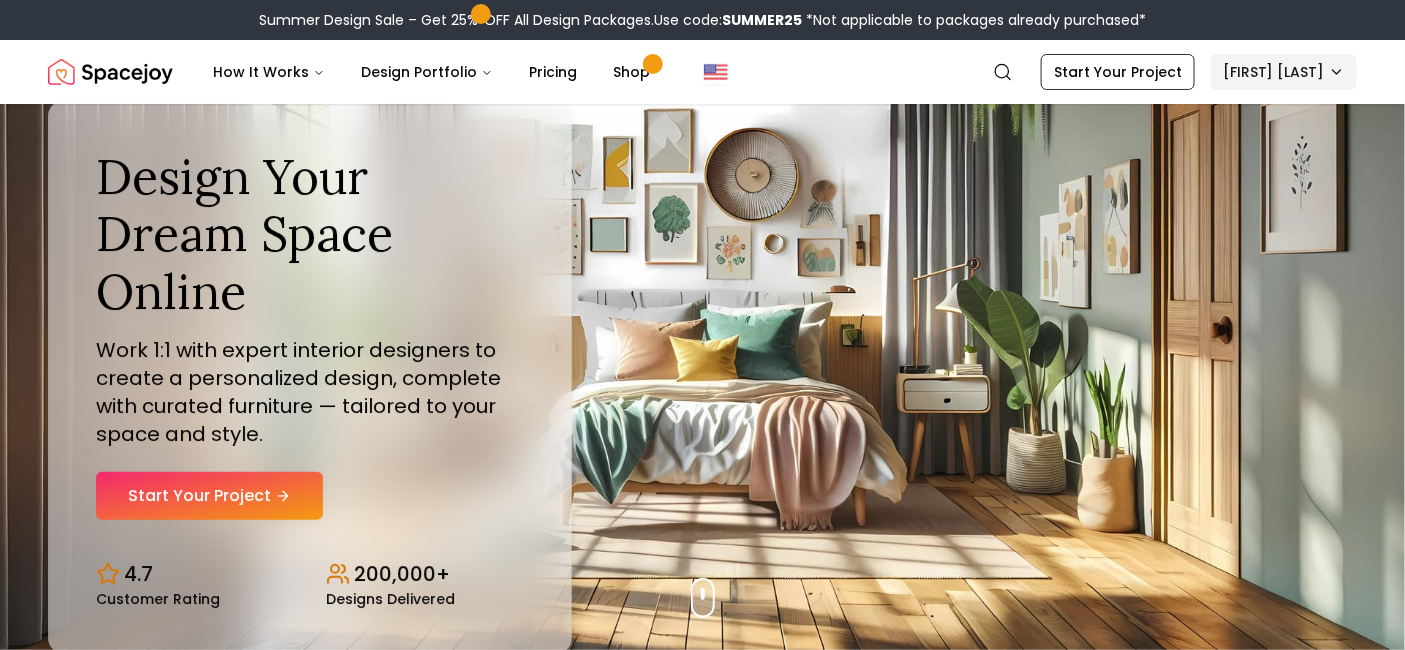 click on "Summer Design Sale – Get 25% OFF All Design Packages. Use code: SUMMER25 *Not applicable to packages already purchased* Spacejoy How It Works Design Portfolio Pricing Shop Search Start Your Project [FIRST] [LAST] Design Your Dream Space Online Work 1:1 with expert interior designers to create a personalized design, complete with curated furniture — tailored to your space and style. Start Your Project 4.7 Customer Rating 200,000+ Designs Delivered Design Your Dream Space Online Work 1:1 with expert interior designers to create a personalized design, complete with curated furniture — tailored to your space and style. Start Your Project 4.7 Customer Rating 200,000+ Designs Delivered Summer Design Sale Get 25% OFF on all Design Packages Get Started Mid-Summer Style Event Up to 60% OFF on Furniture & Decor Shop Now Get Matched with Expert Interior Designers Online! [FIRST] [LAST] Designer [FIRST] [LAST] Designer [FIRST] [LAST] Designer [FIRST] [LAST] Designer [FIRST] [LAST] Designer 1" at bounding box center [702, 5864] 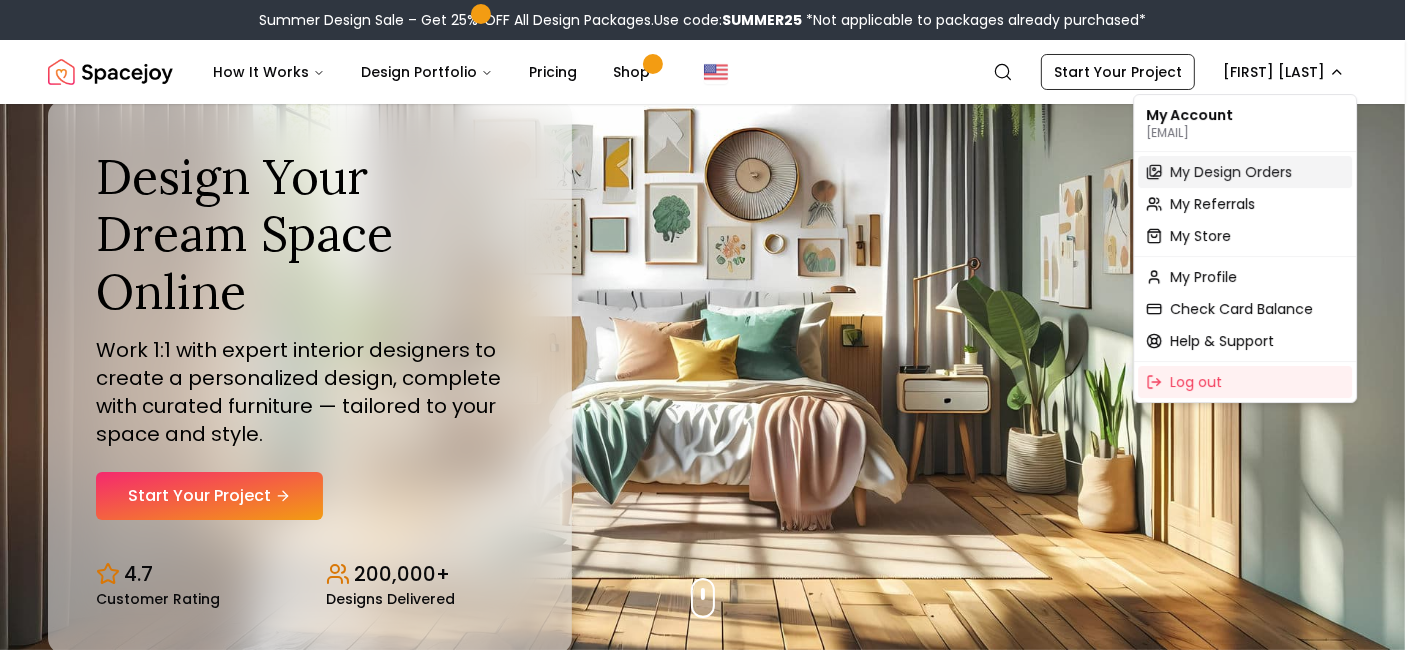click on "My Design Orders" at bounding box center (1231, 172) 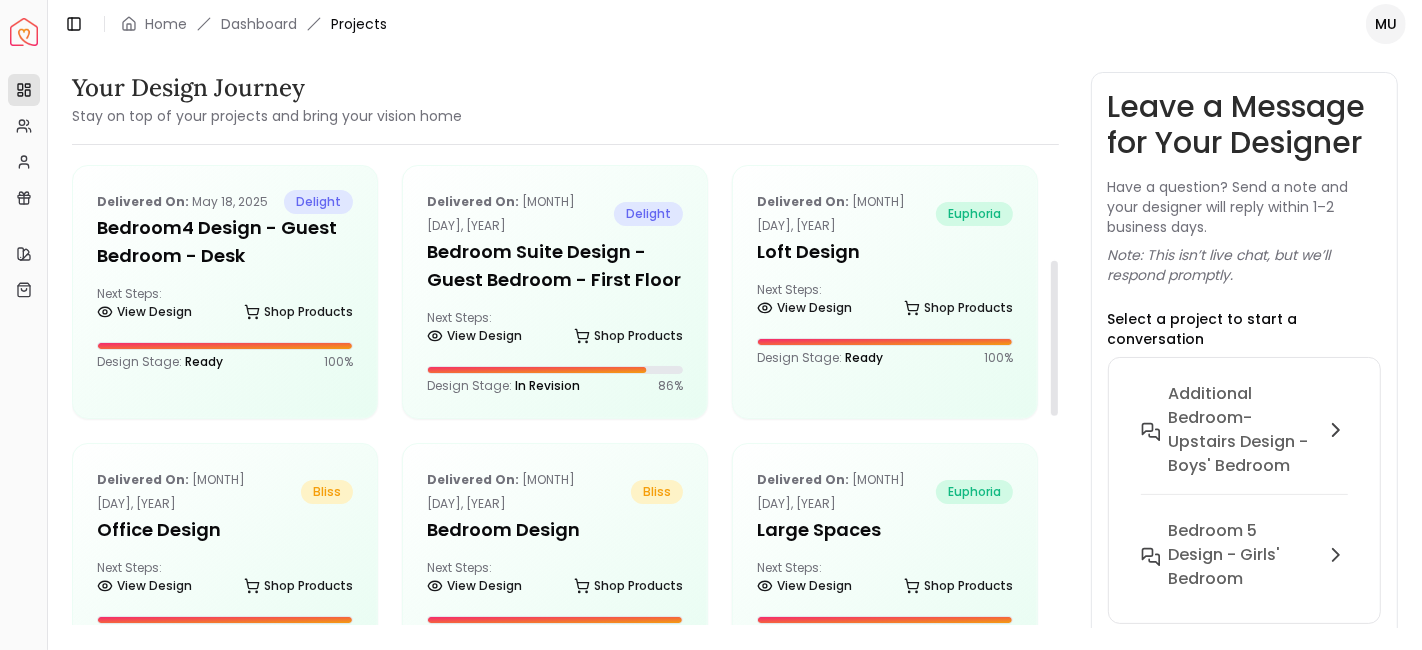 scroll, scrollTop: 295, scrollLeft: 0, axis: vertical 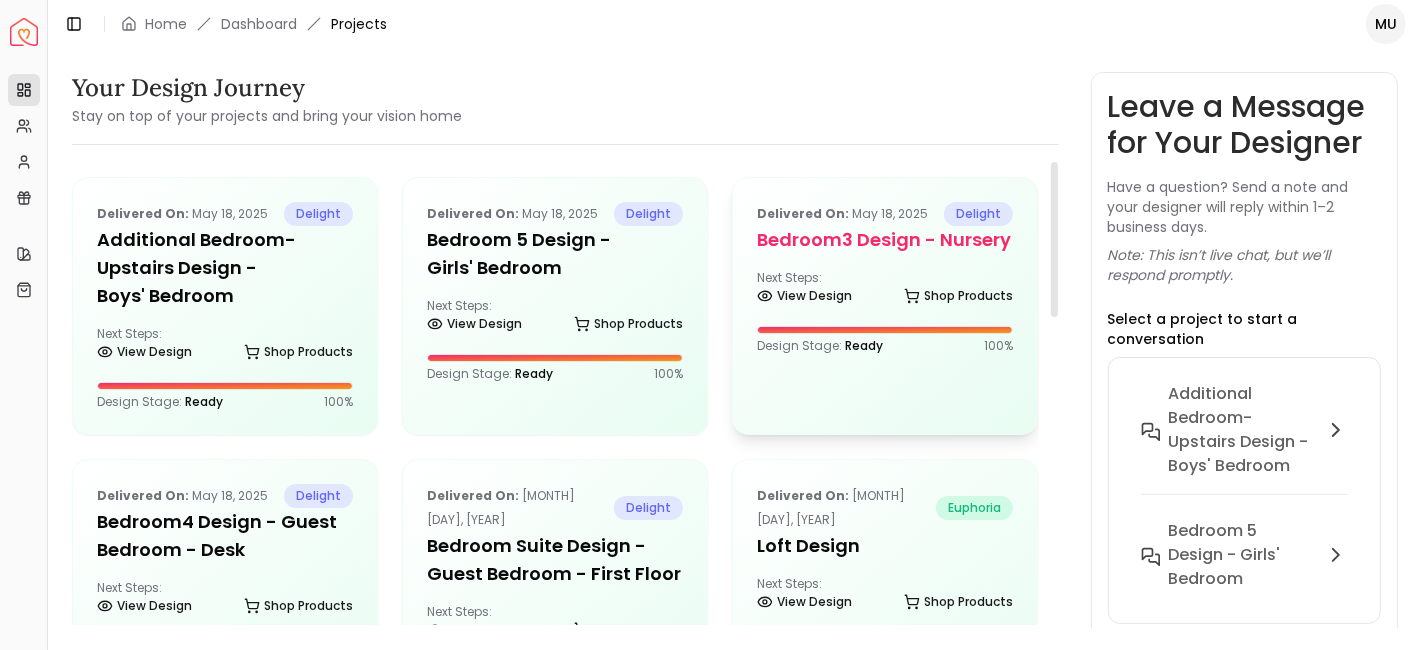 click on "Bedroom3 design - Nursery" at bounding box center [885, 240] 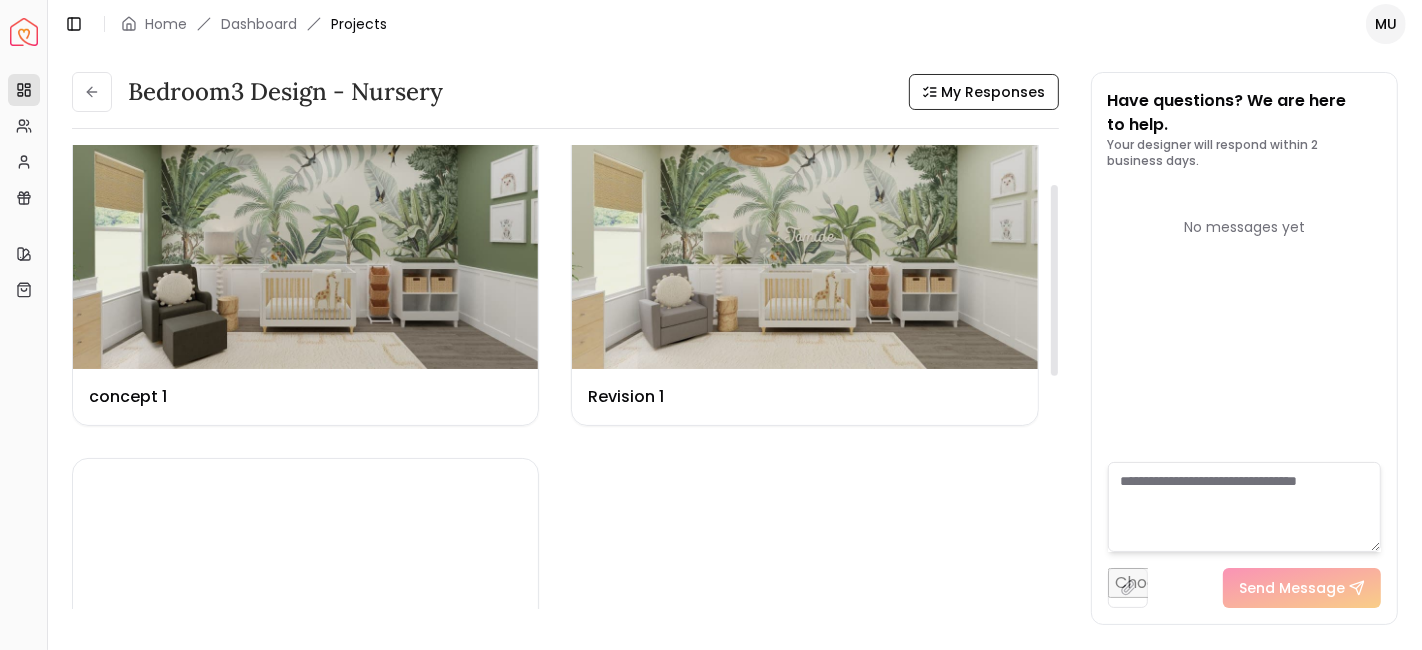 scroll, scrollTop: 41, scrollLeft: 0, axis: vertical 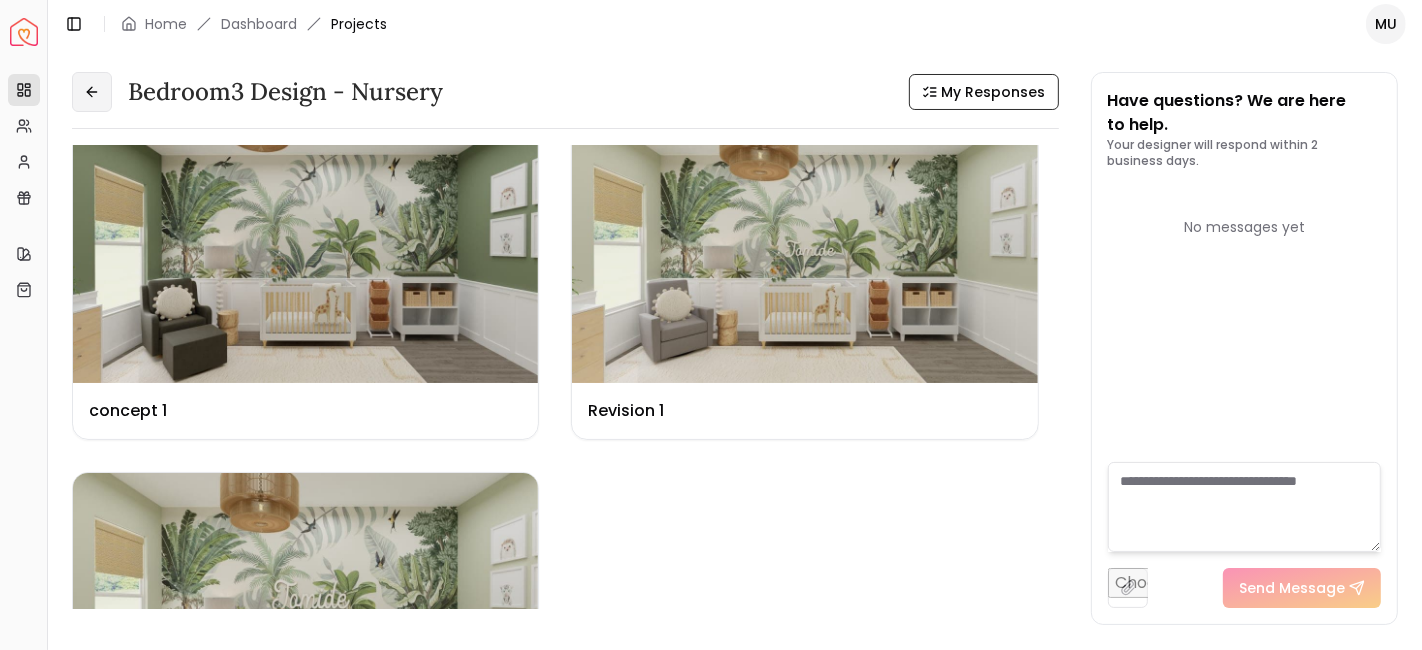 click at bounding box center (92, 92) 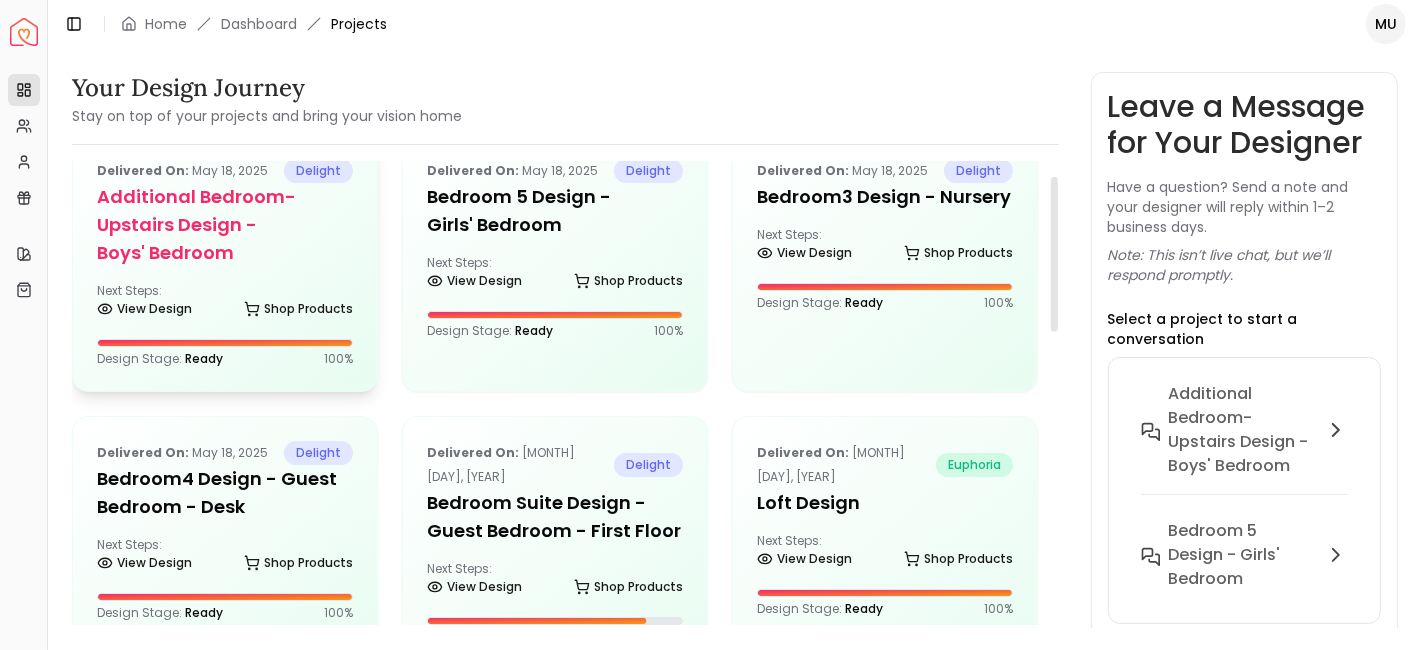scroll, scrollTop: 44, scrollLeft: 0, axis: vertical 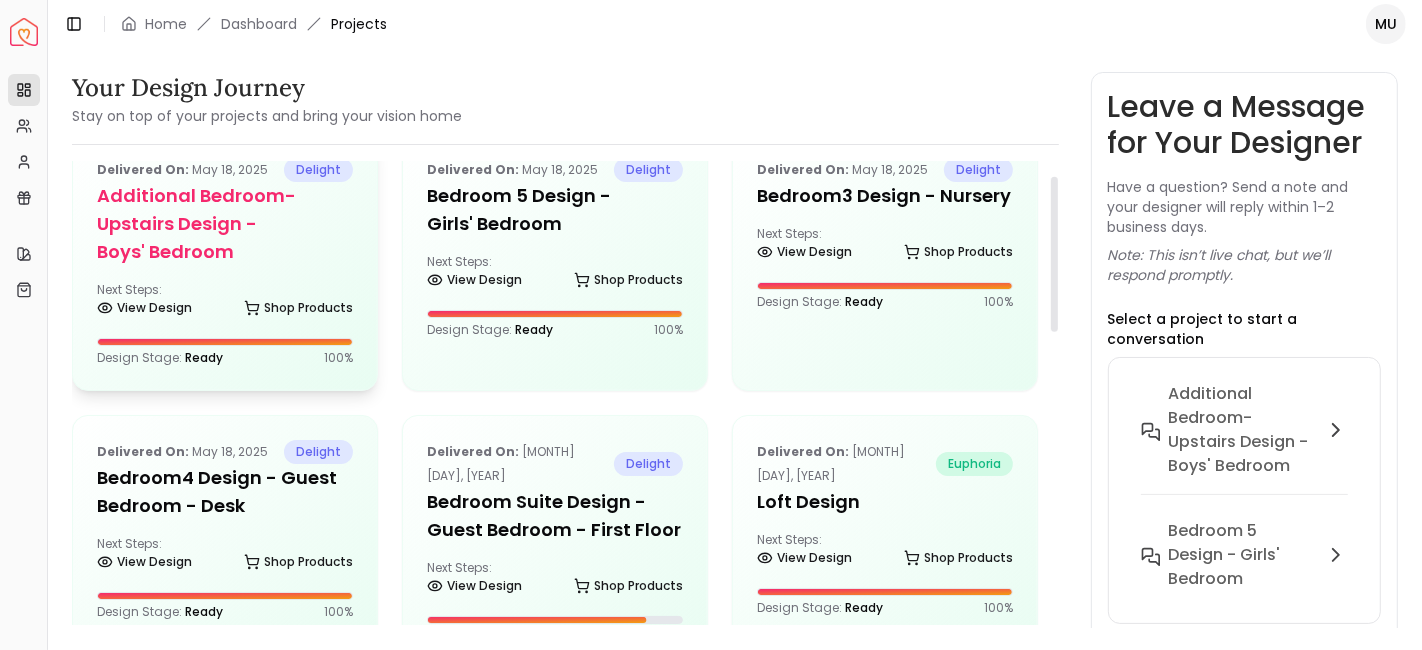 click on "Additional Bedroom-Upstairs design - Boys' Bedroom" at bounding box center (225, 224) 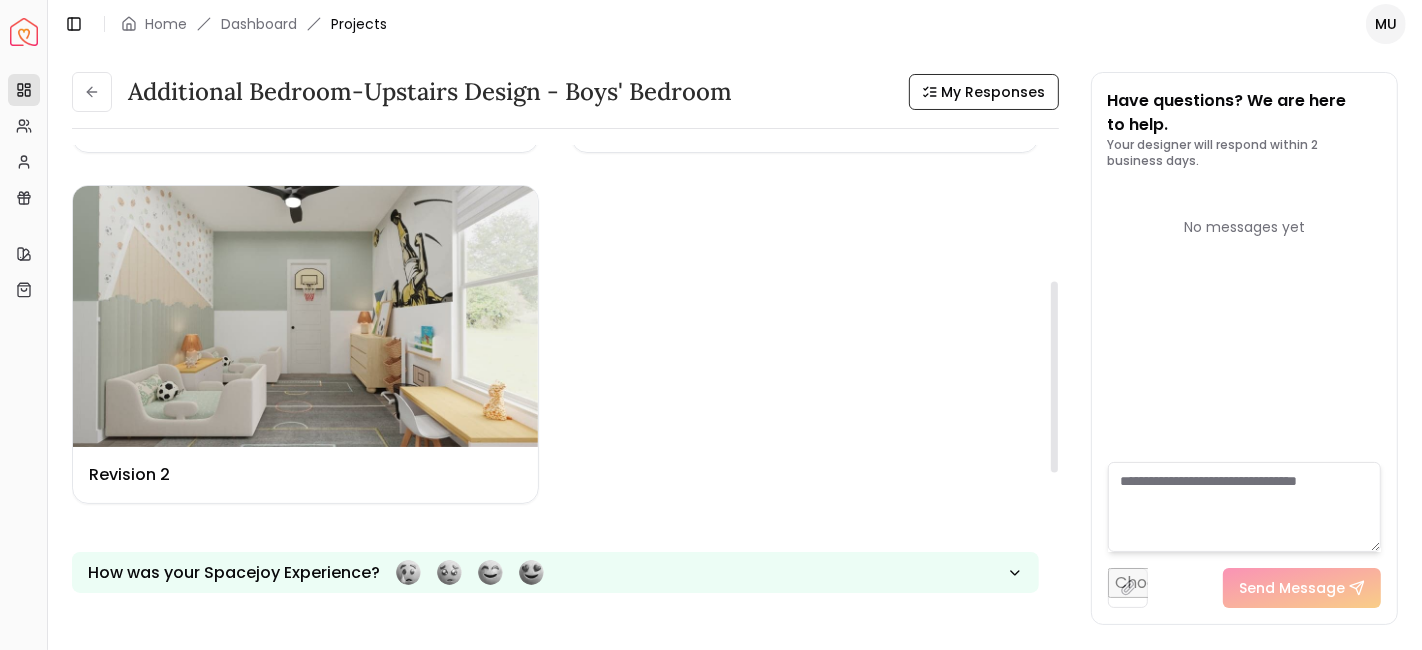 scroll, scrollTop: 330, scrollLeft: 0, axis: vertical 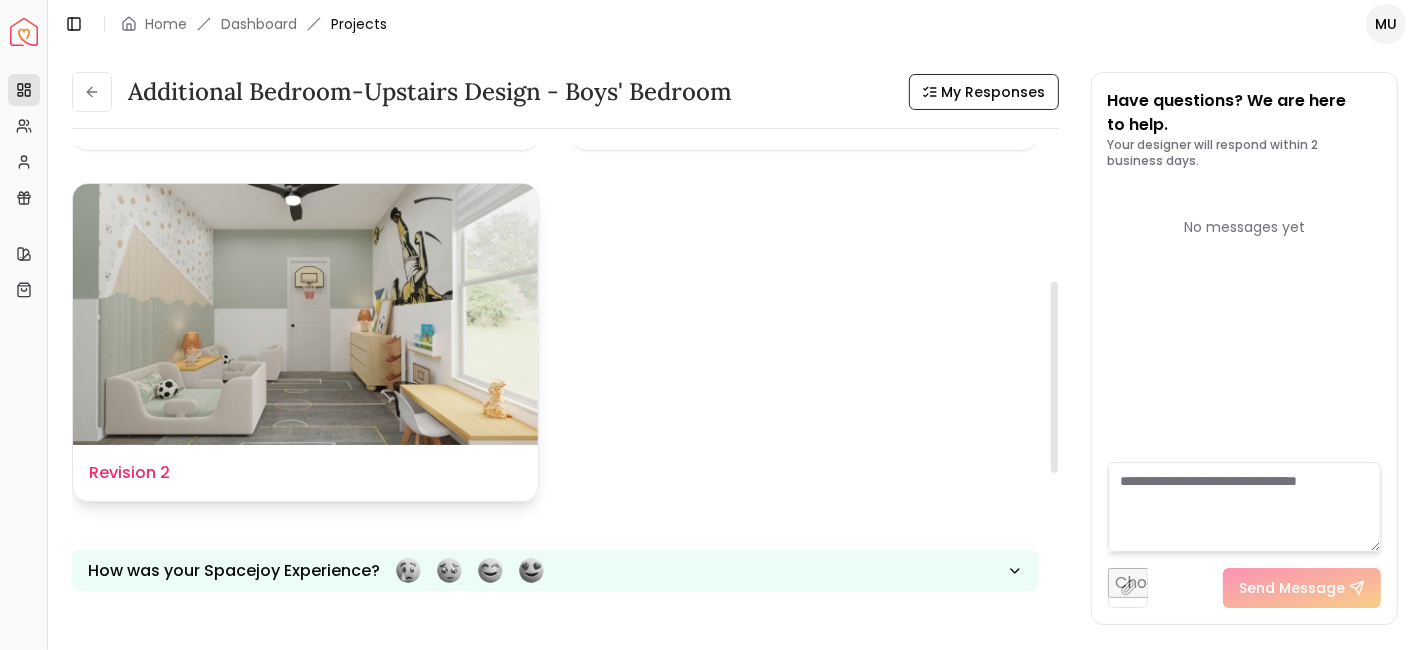 click at bounding box center [305, 315] 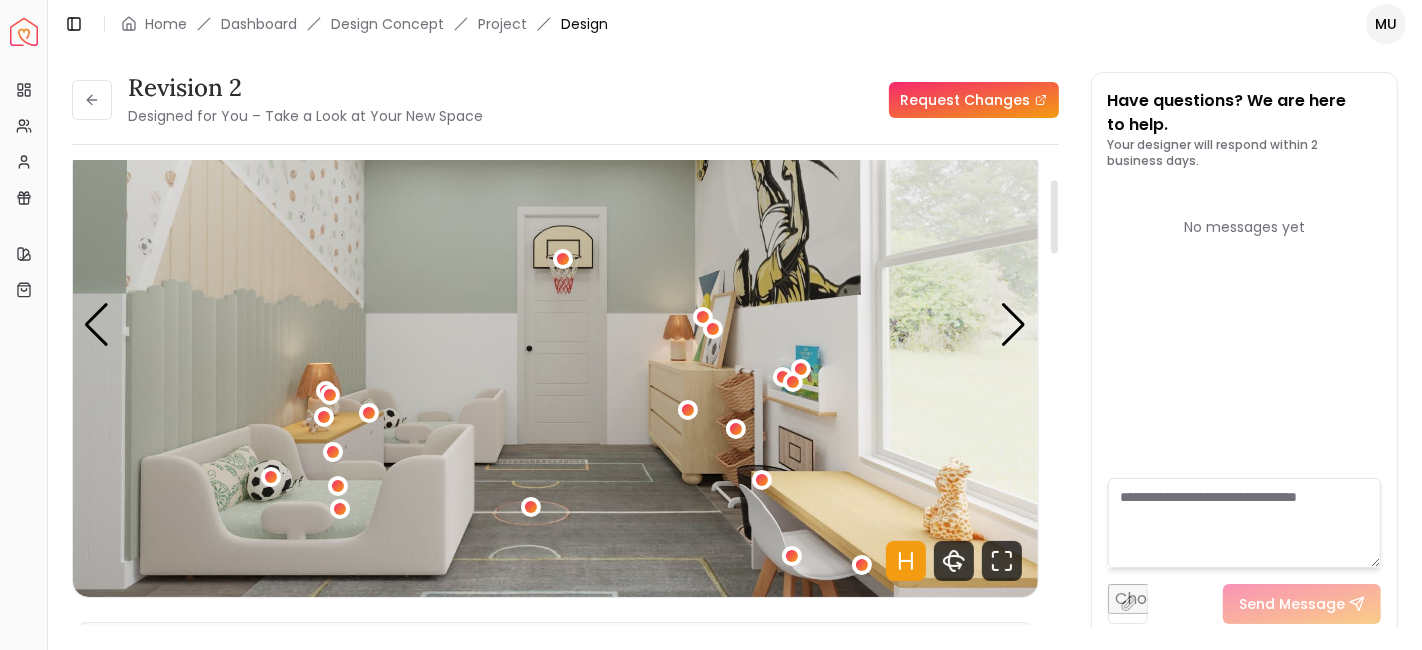 scroll, scrollTop: 138, scrollLeft: 0, axis: vertical 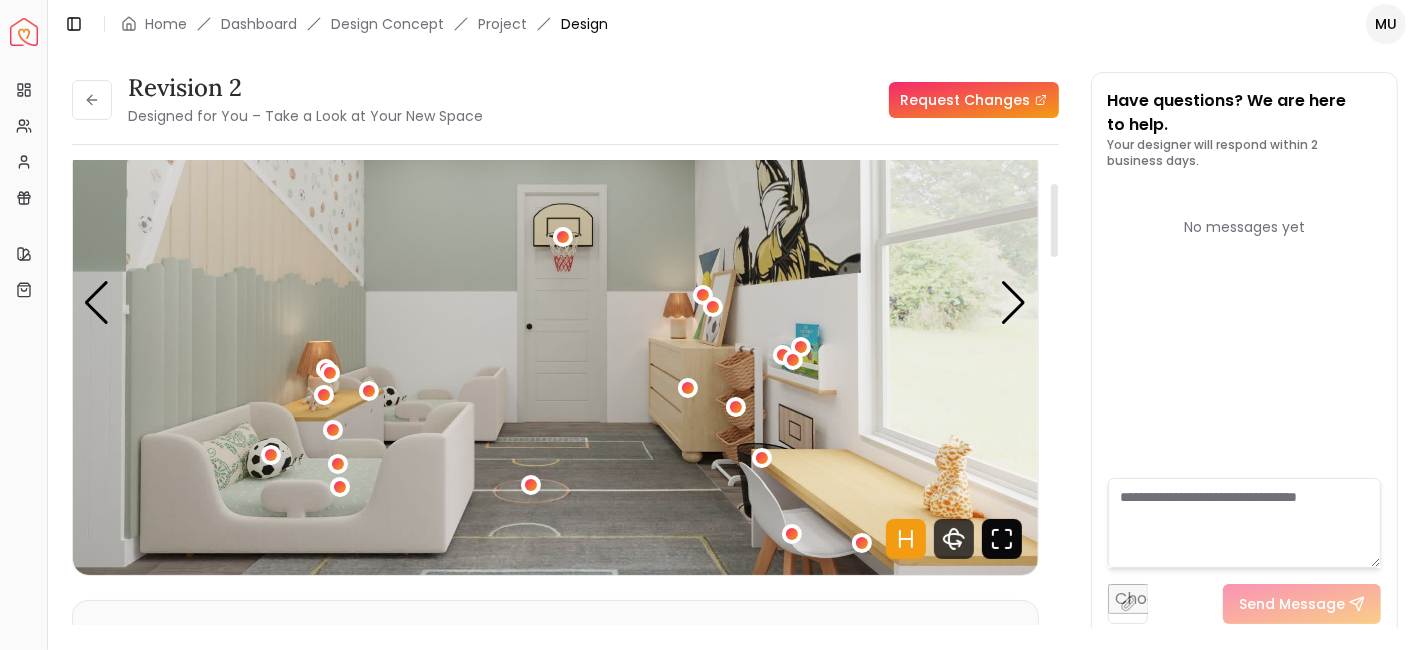 click 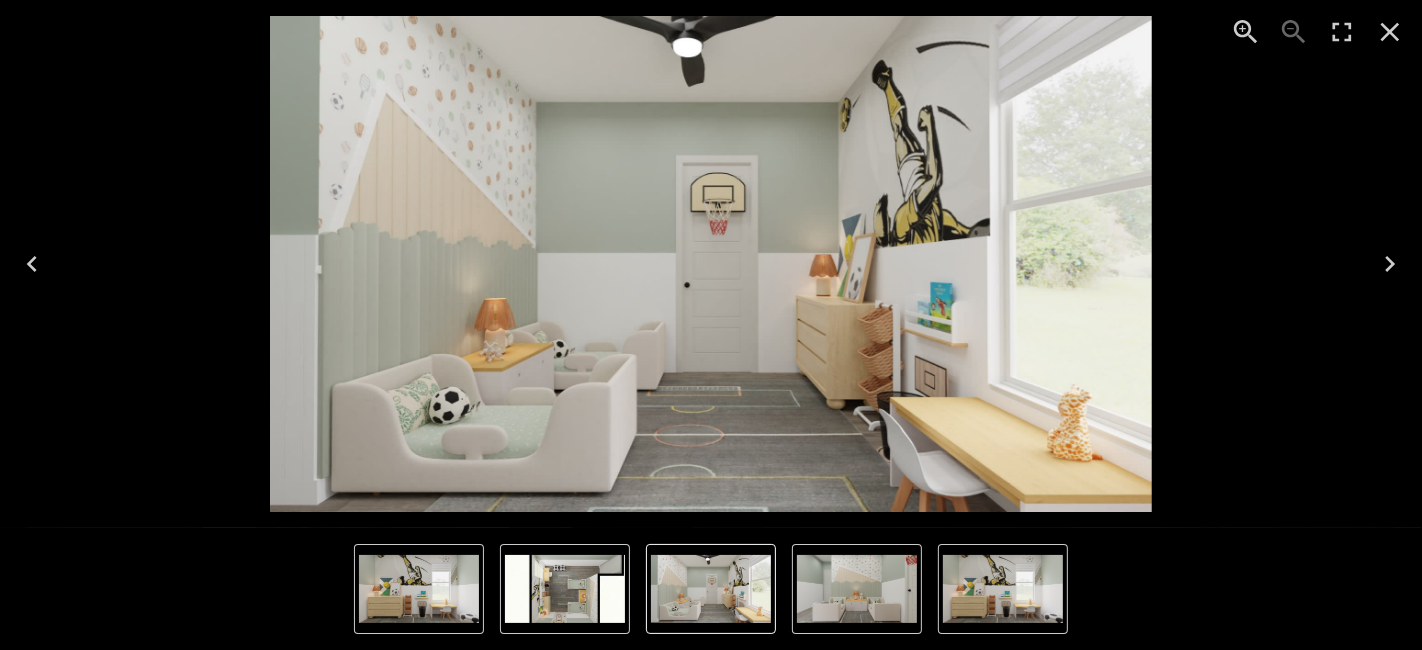 click 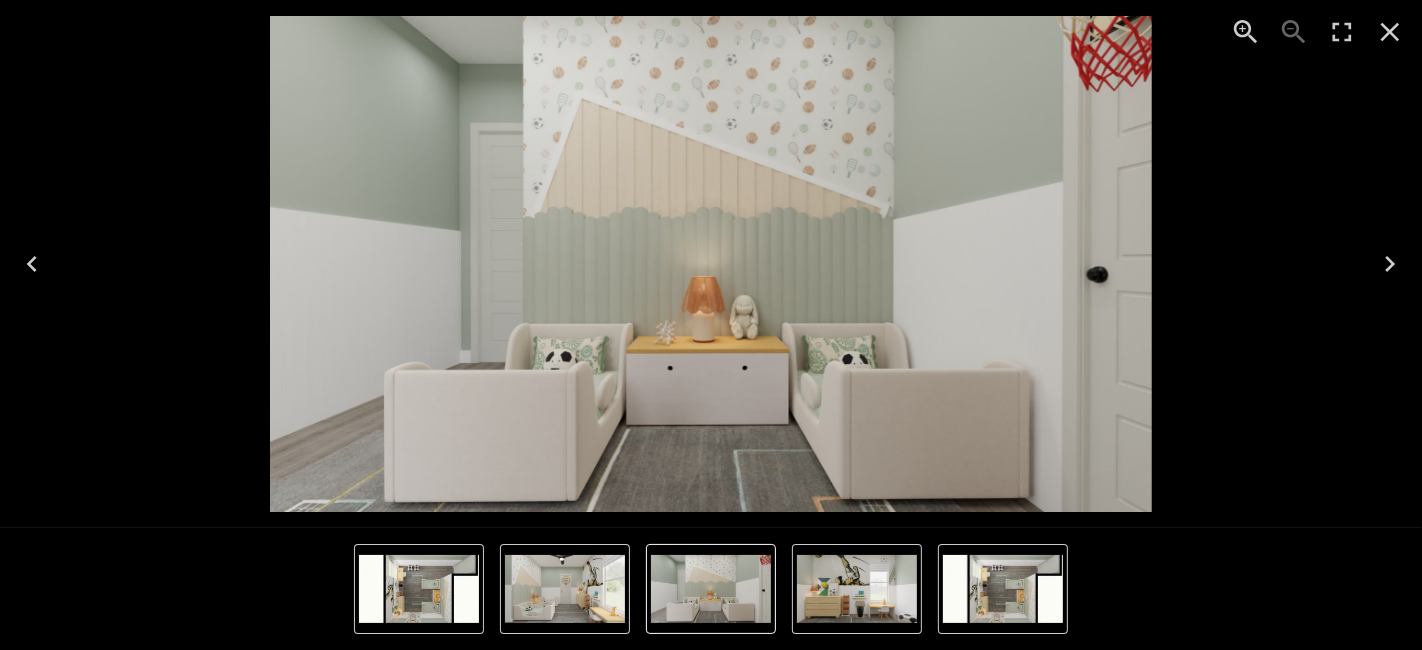 click 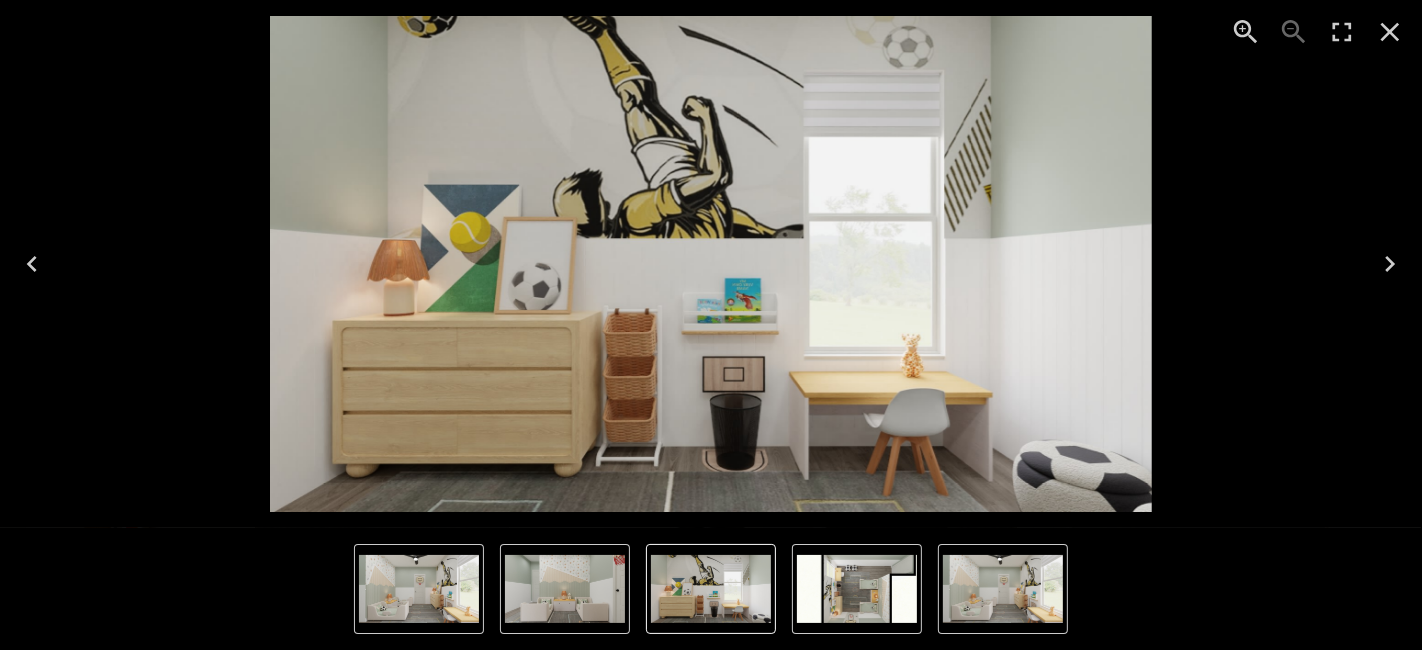 click 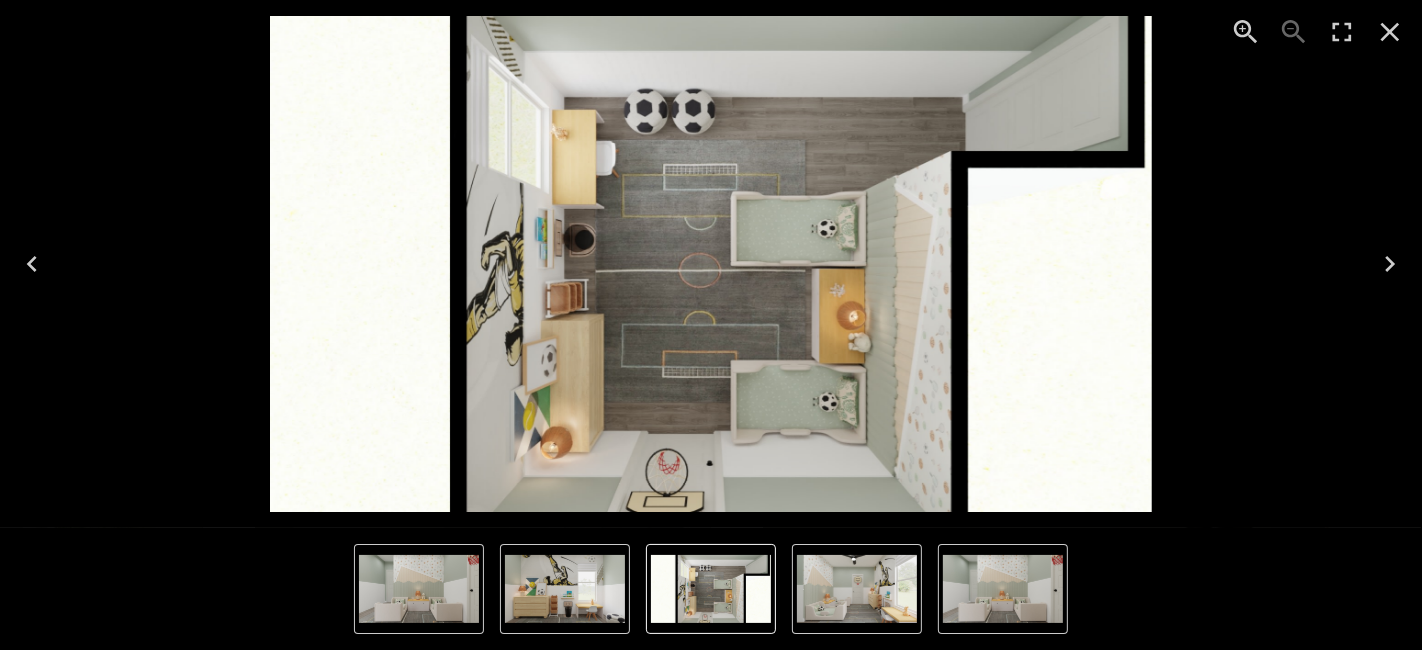 click 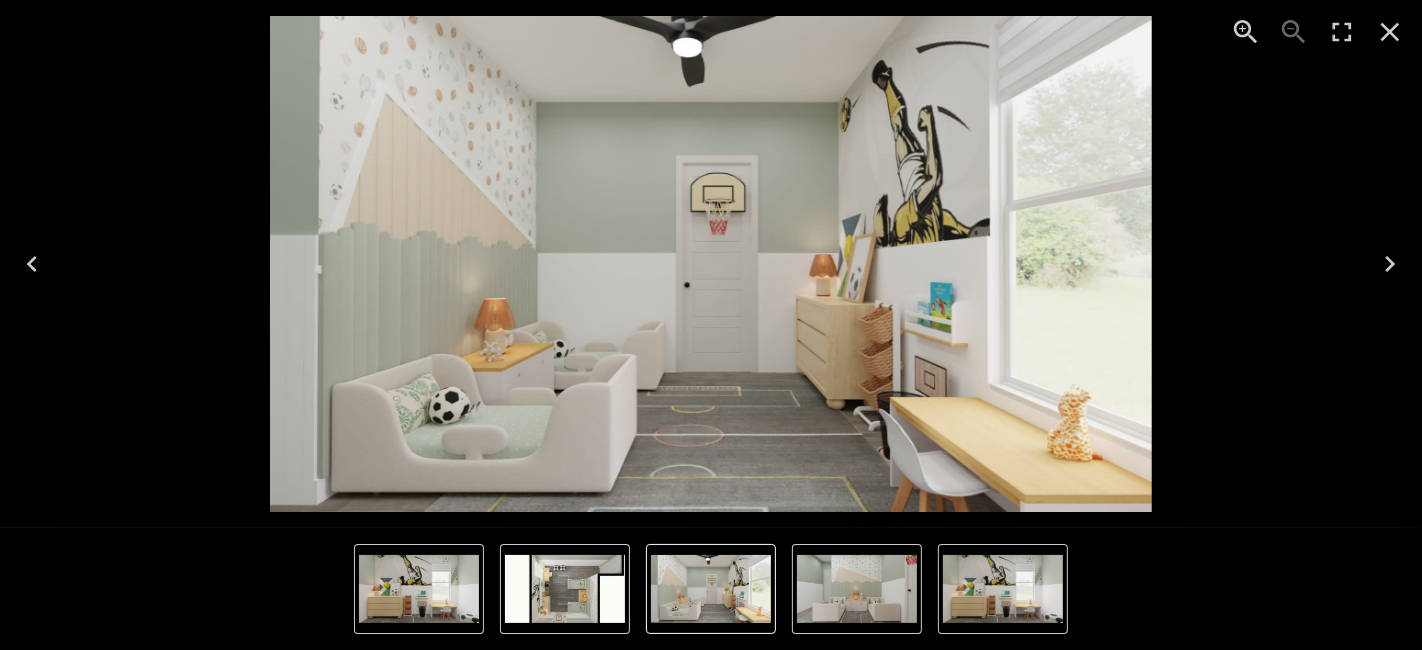 click 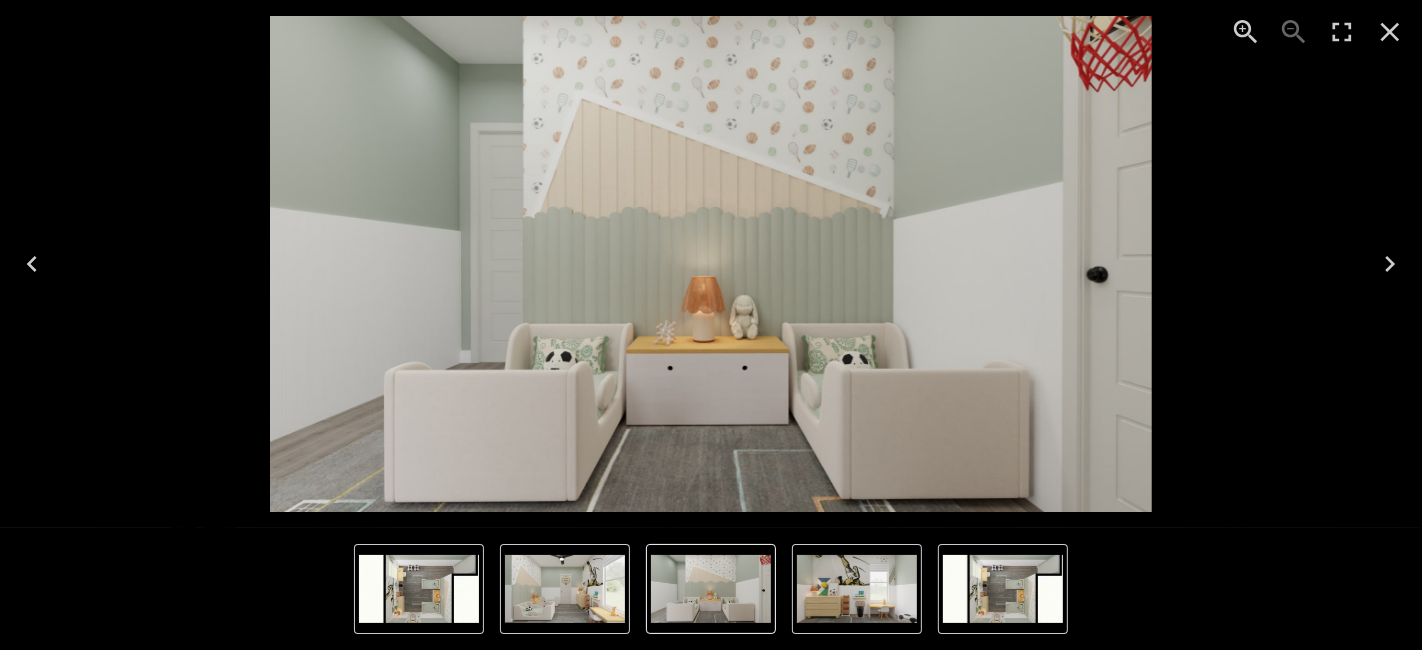 click 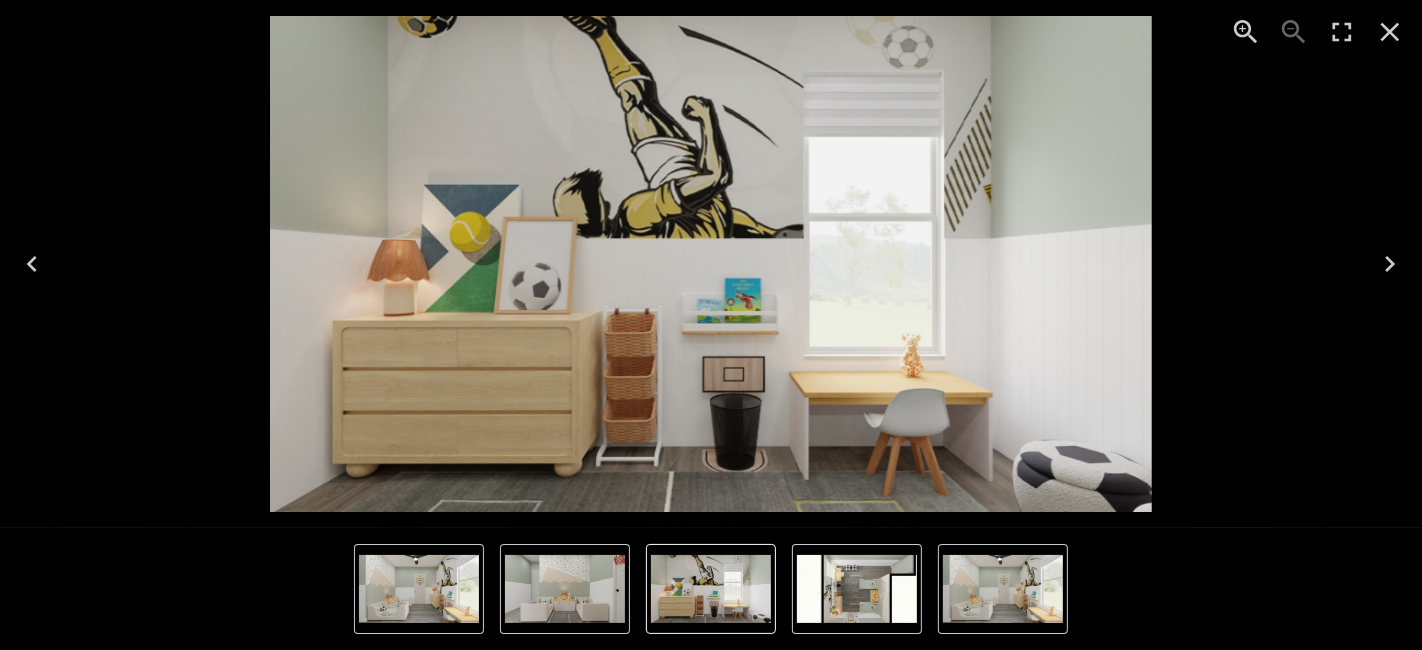click 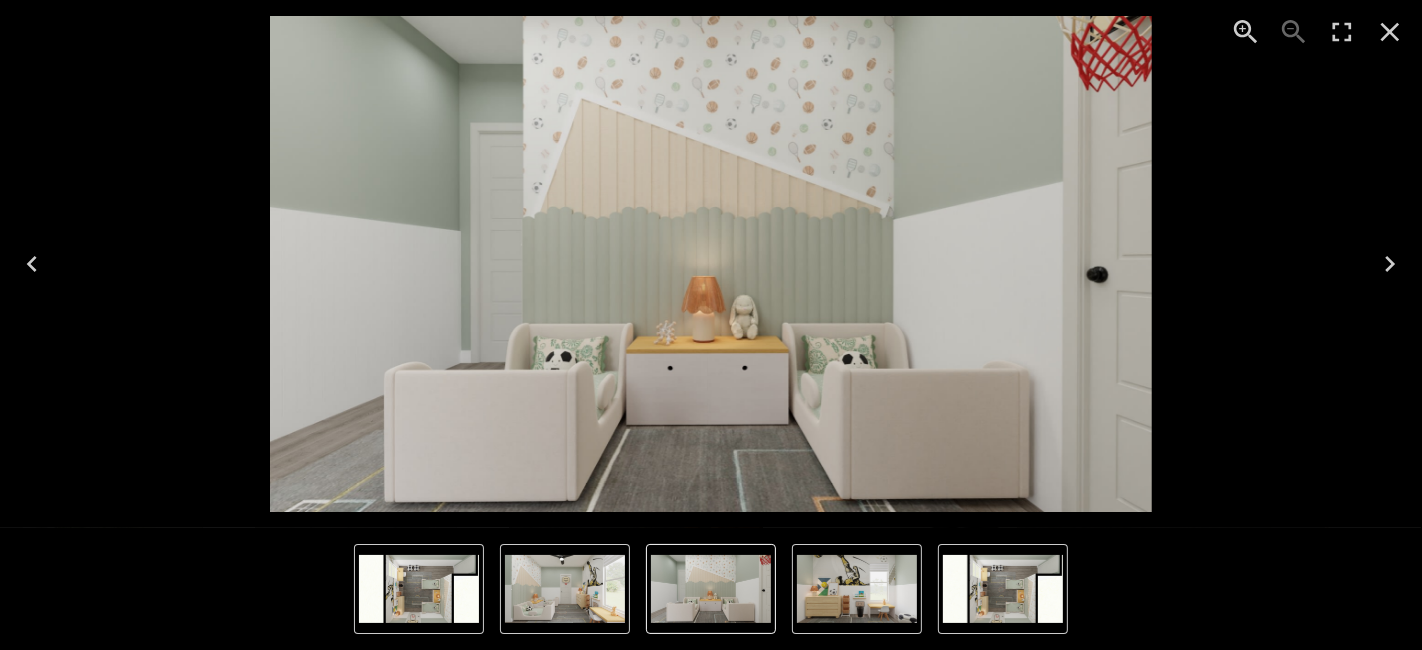 click 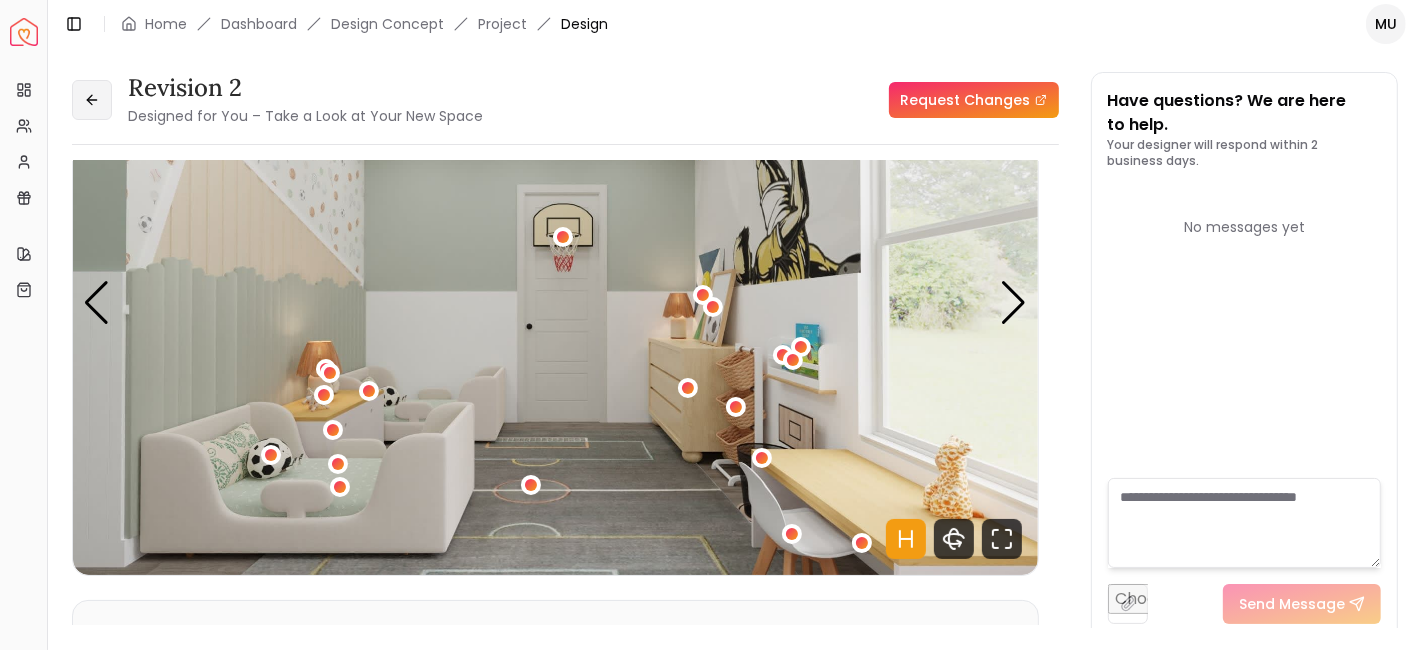 click at bounding box center [92, 100] 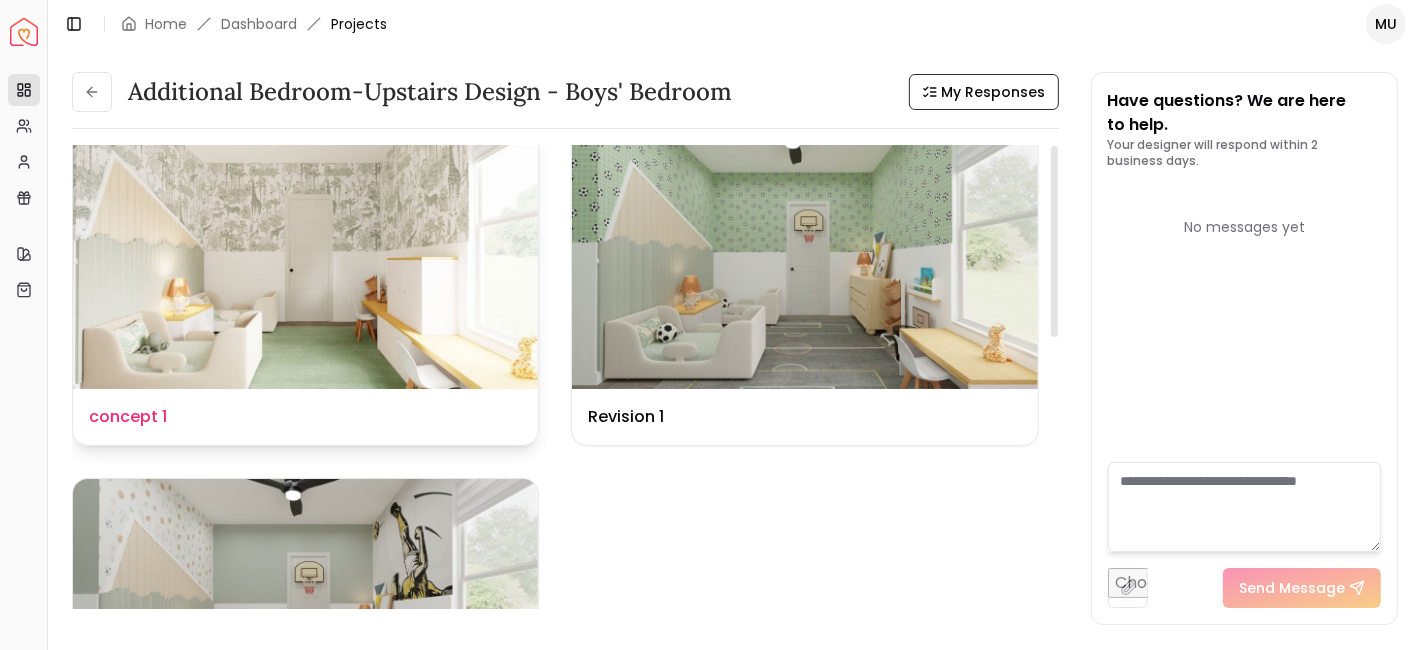 scroll, scrollTop: 0, scrollLeft: 0, axis: both 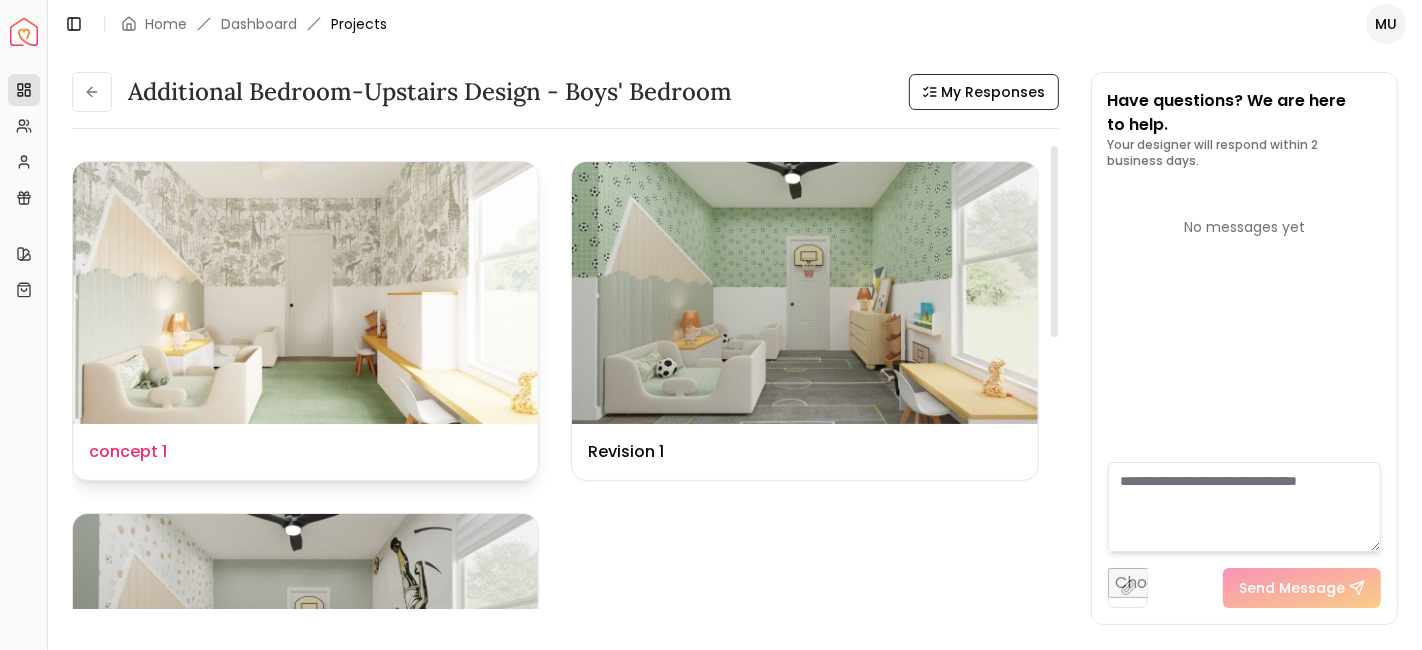 click at bounding box center [305, 293] 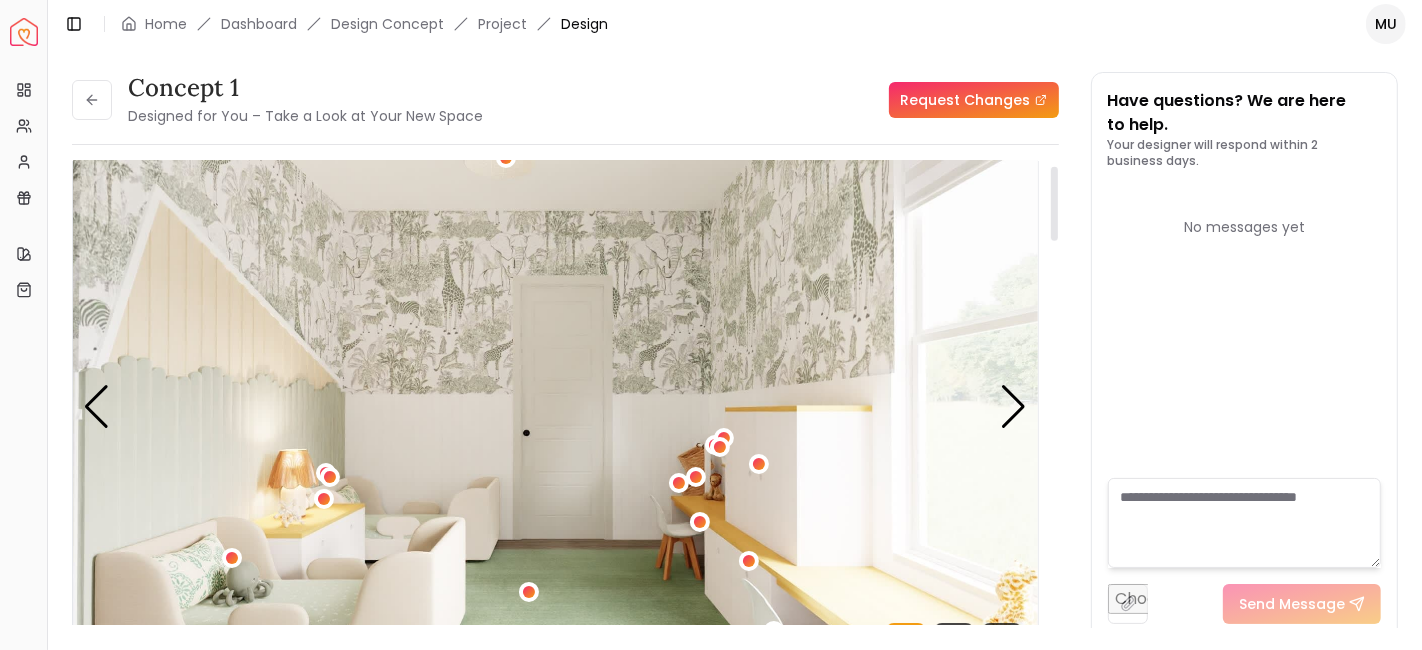 scroll, scrollTop: 30, scrollLeft: 0, axis: vertical 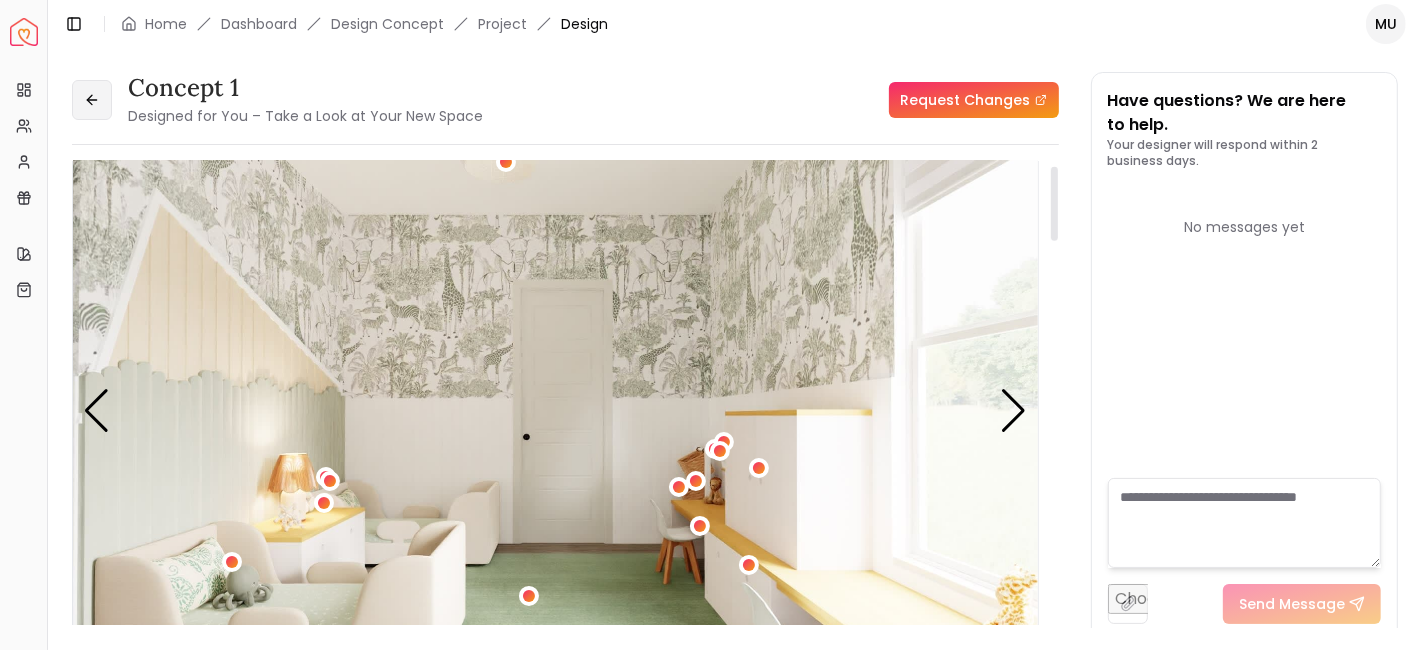 click at bounding box center [92, 100] 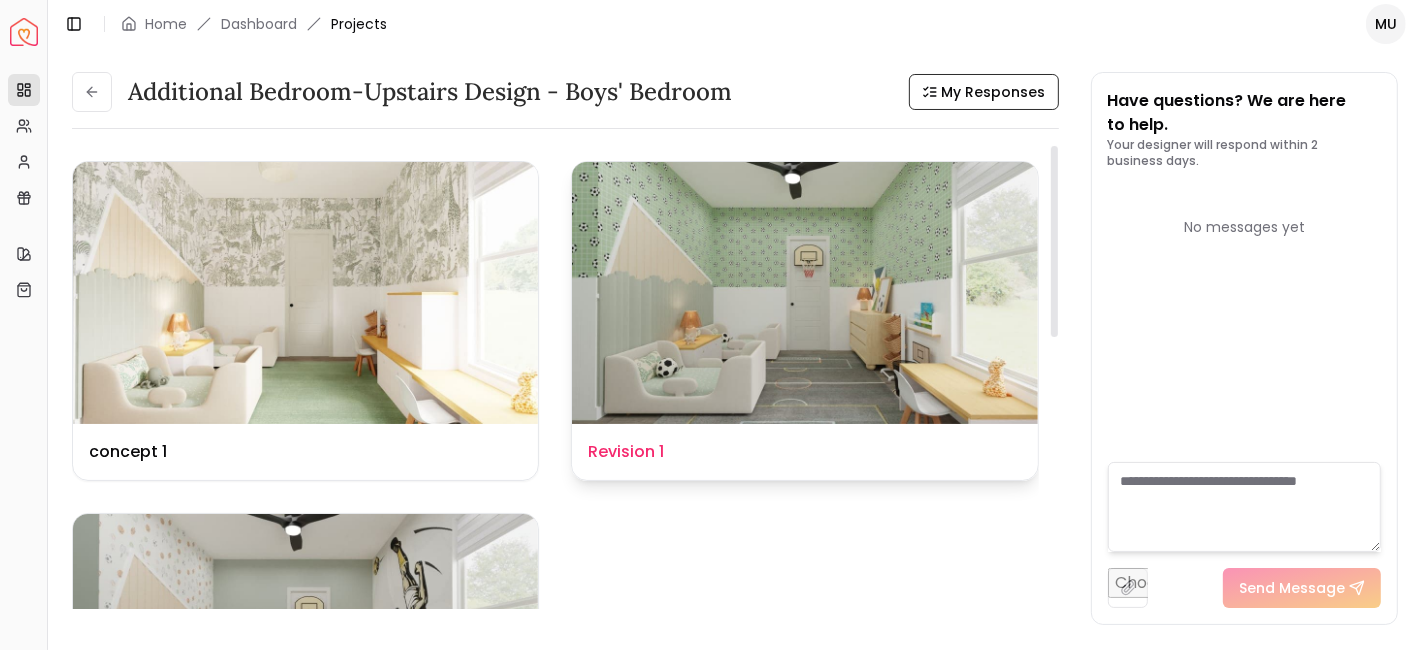 click at bounding box center (804, 293) 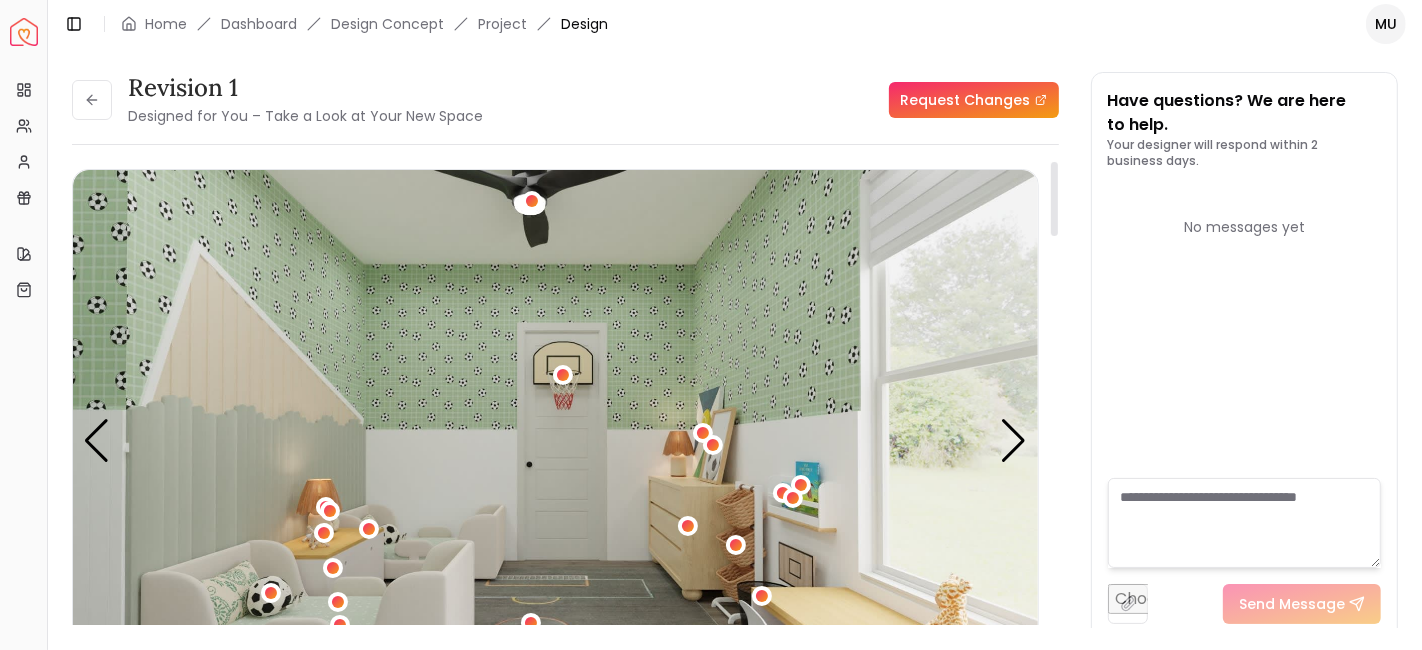click on "Revision 1 Designed for You – Take a Look at Your New Space" at bounding box center (277, 100) 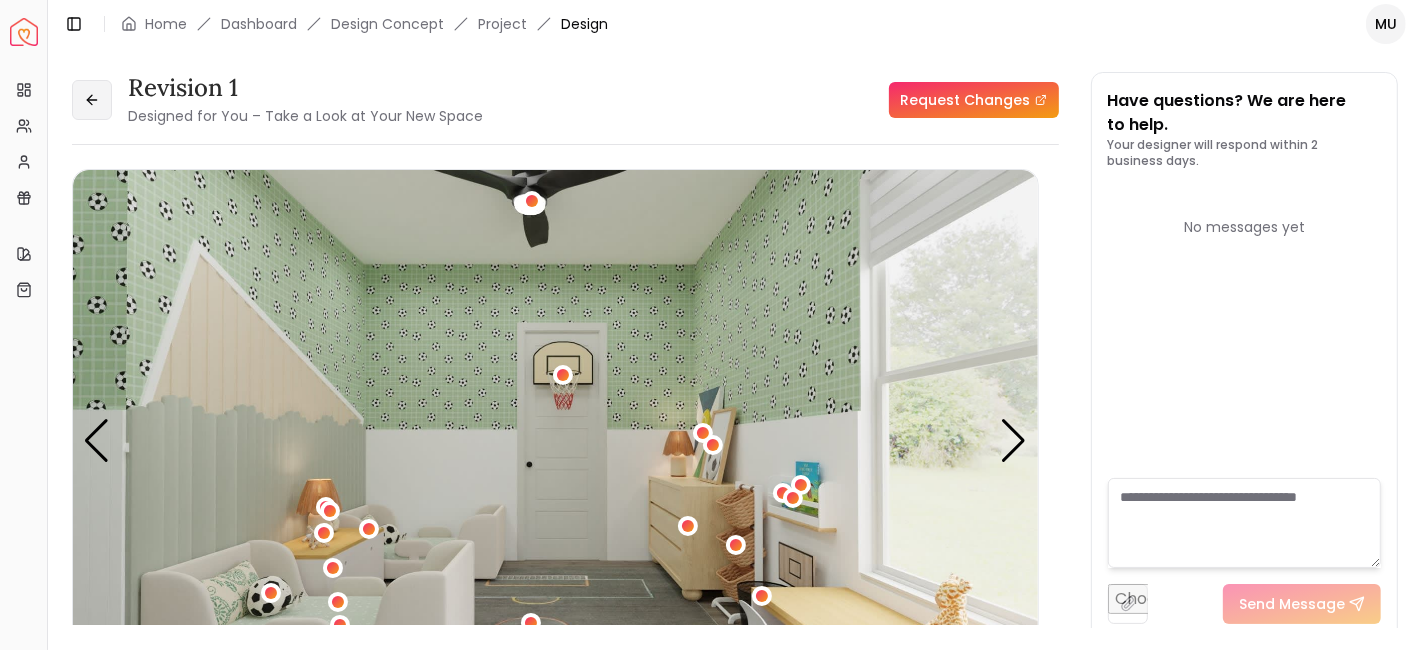 click 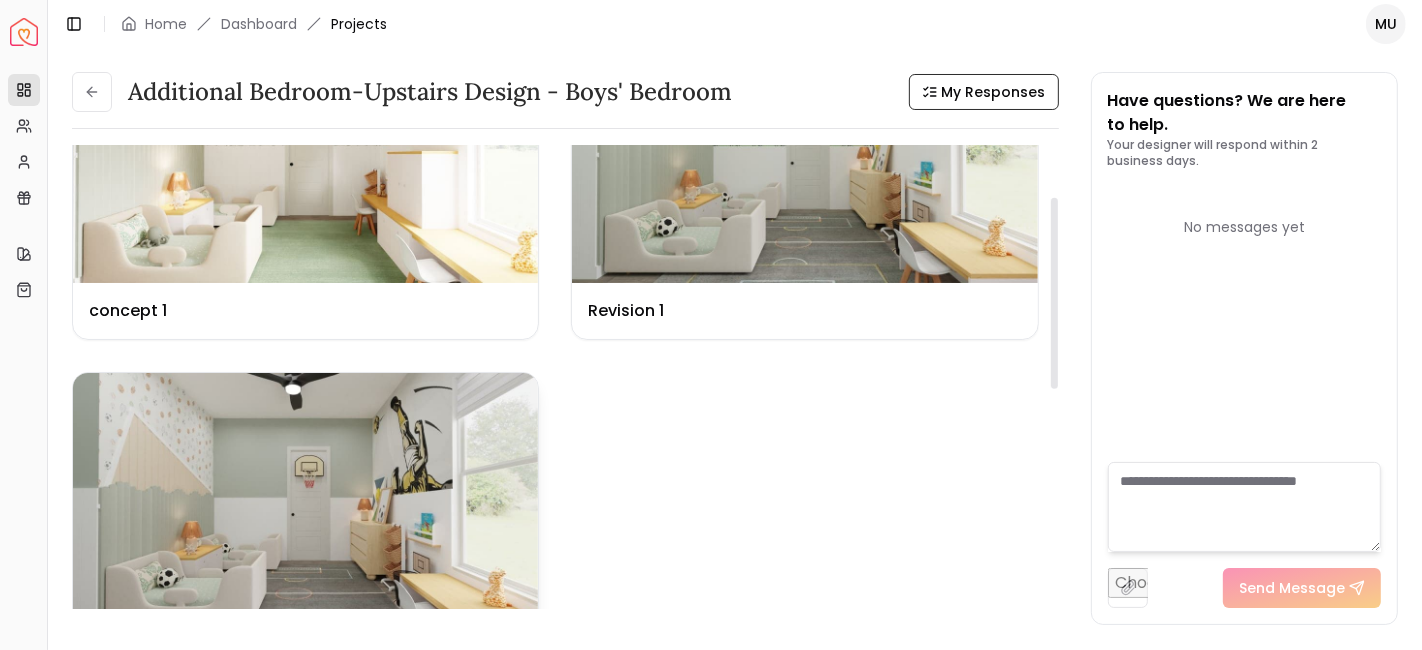 scroll, scrollTop: 146, scrollLeft: 0, axis: vertical 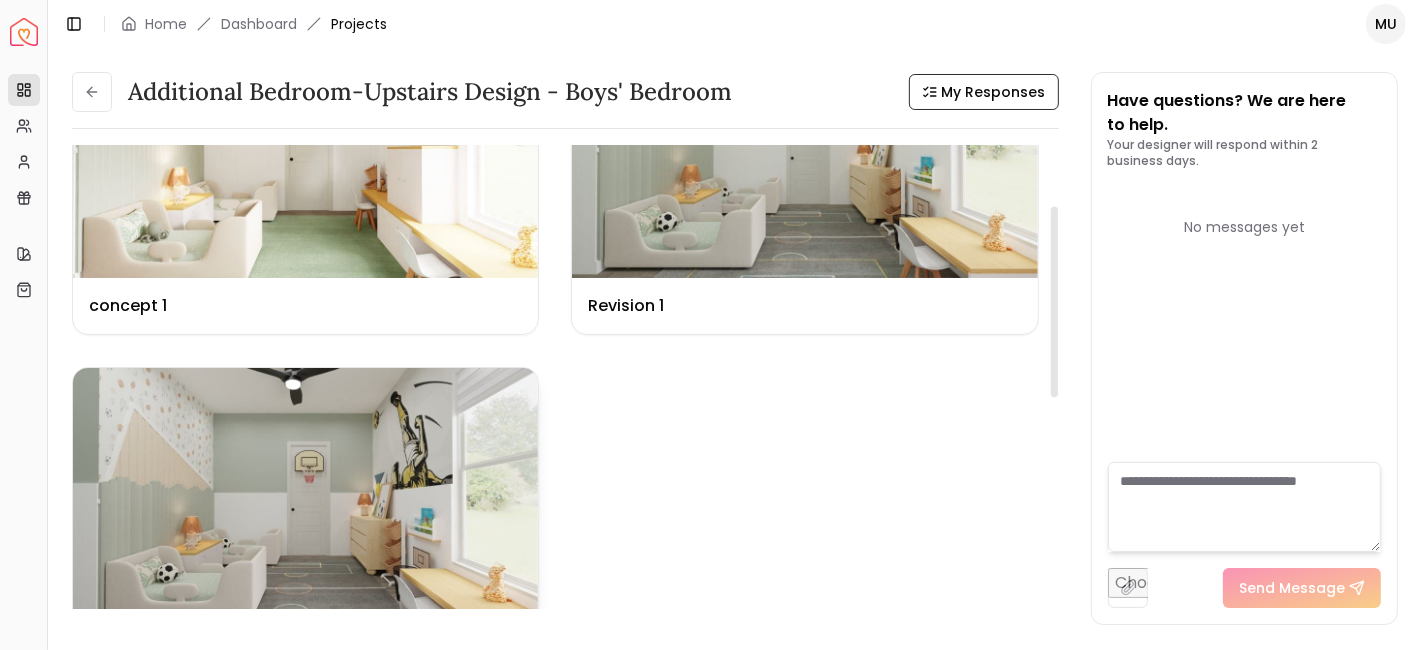 click at bounding box center (305, 499) 